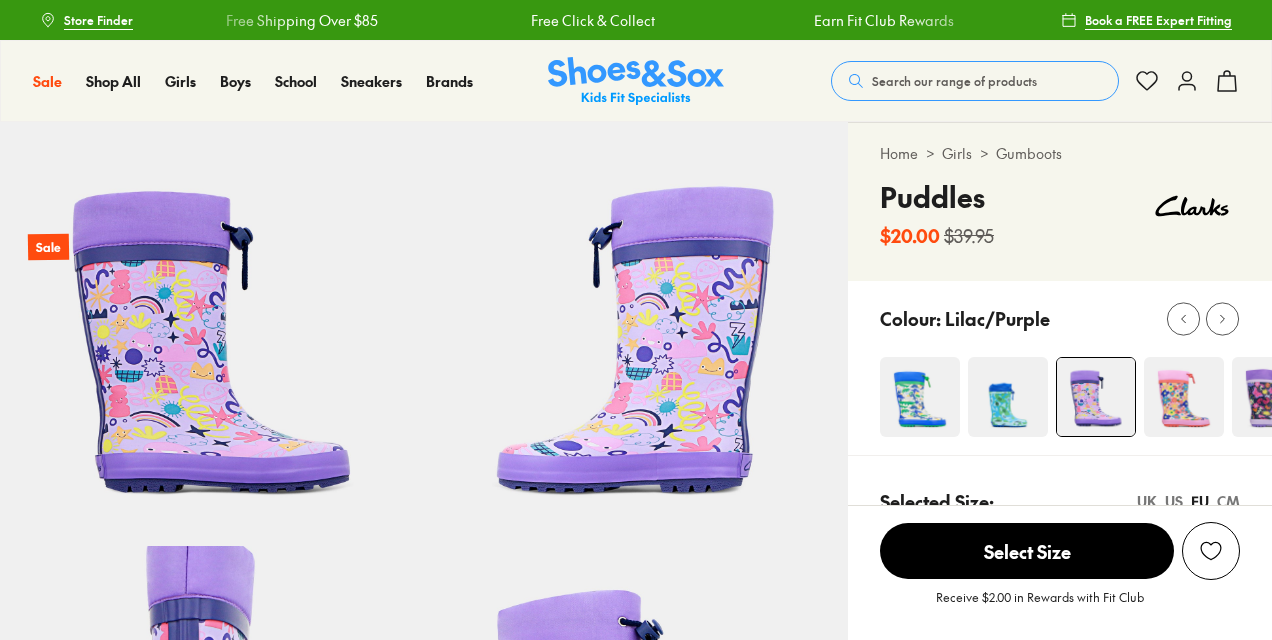 select on "*" 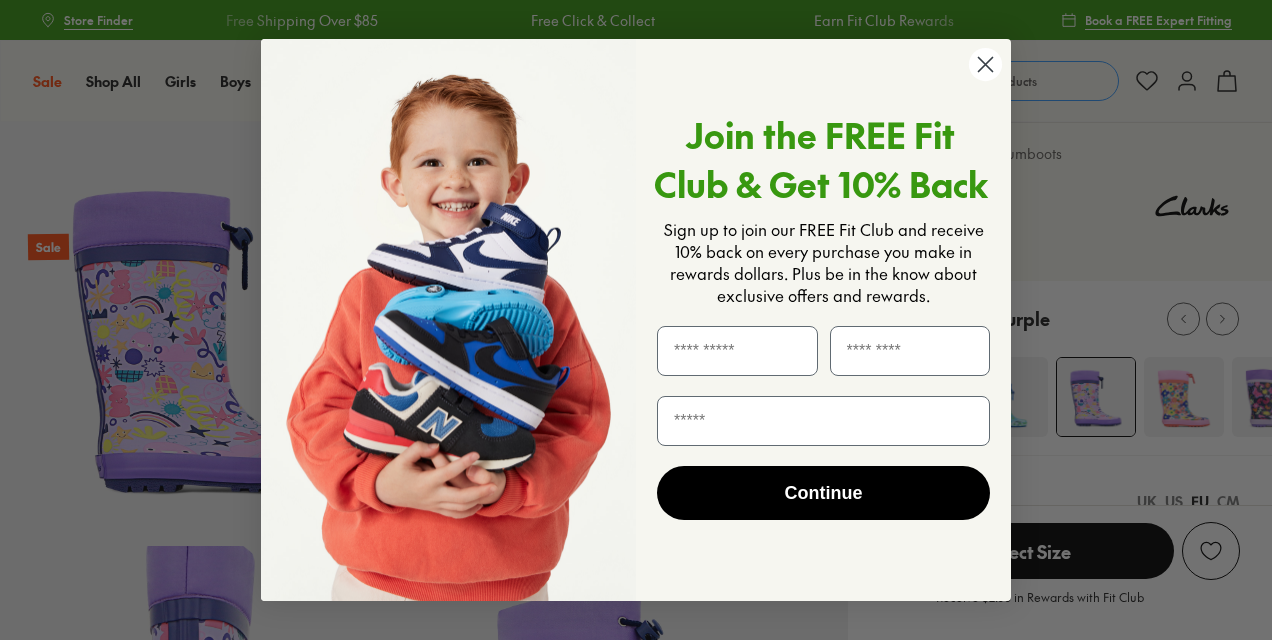 click 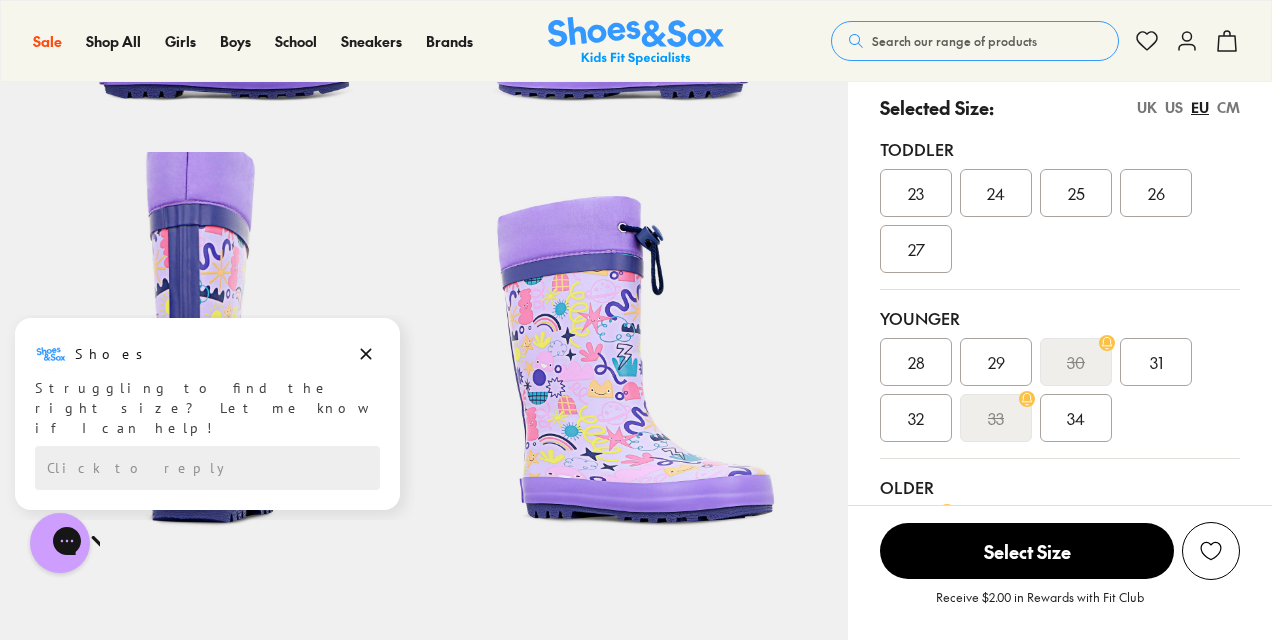 scroll, scrollTop: 394, scrollLeft: 0, axis: vertical 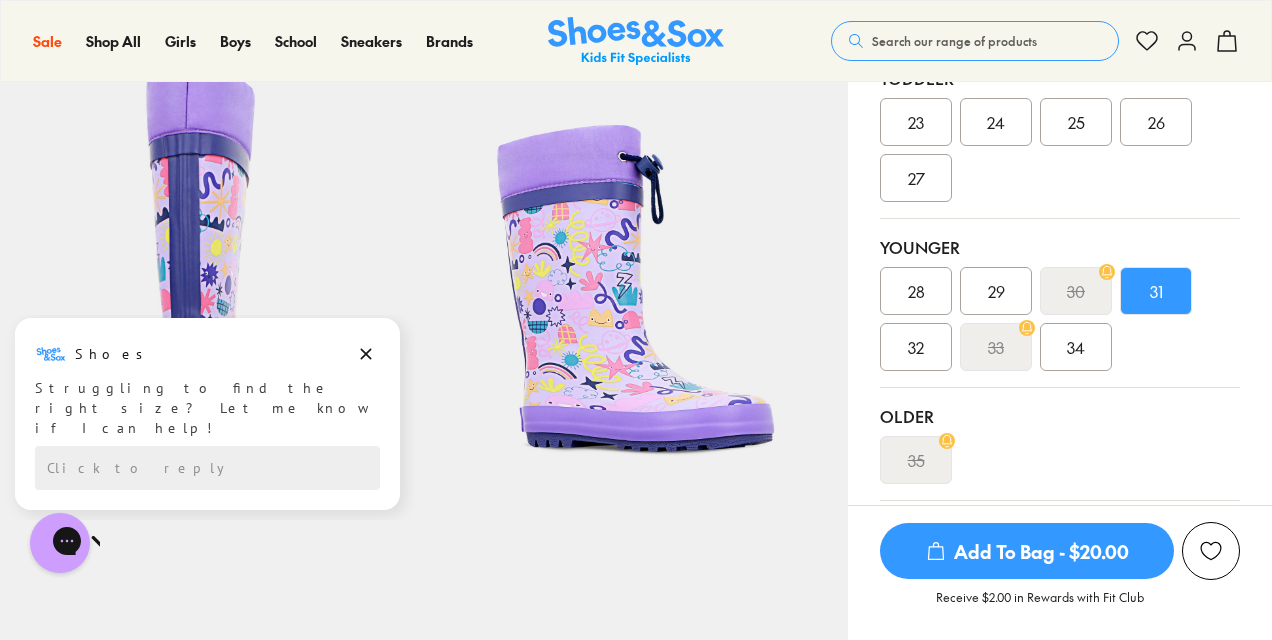 click on "32" at bounding box center [916, 347] 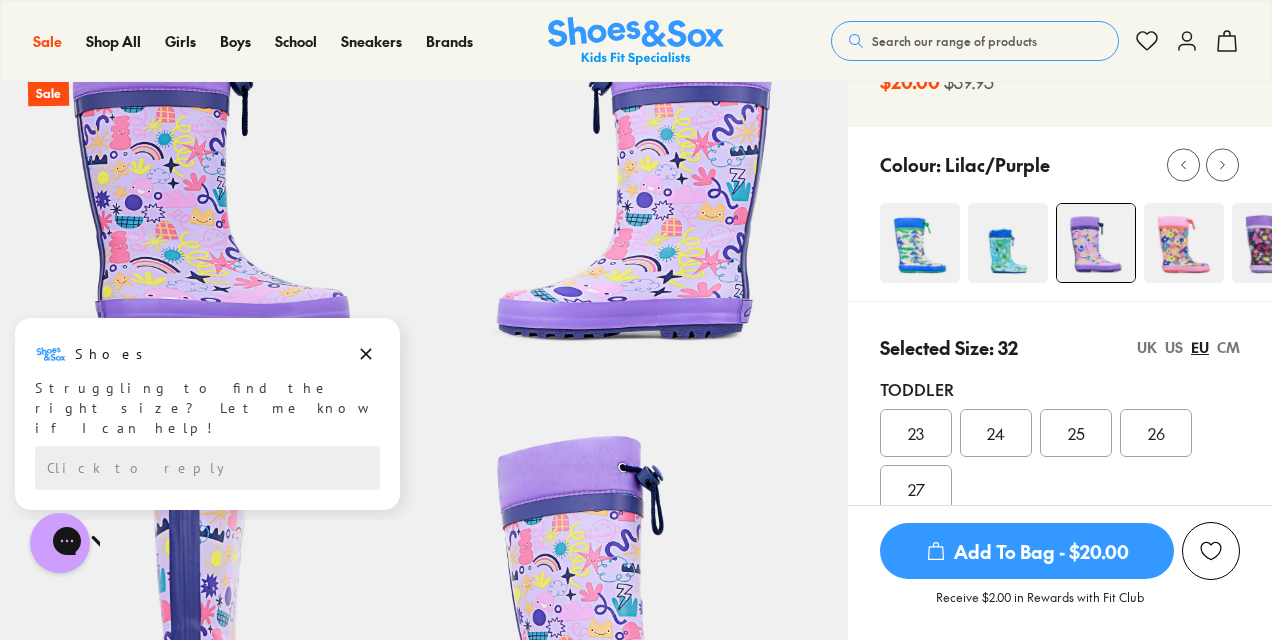 scroll, scrollTop: 147, scrollLeft: 0, axis: vertical 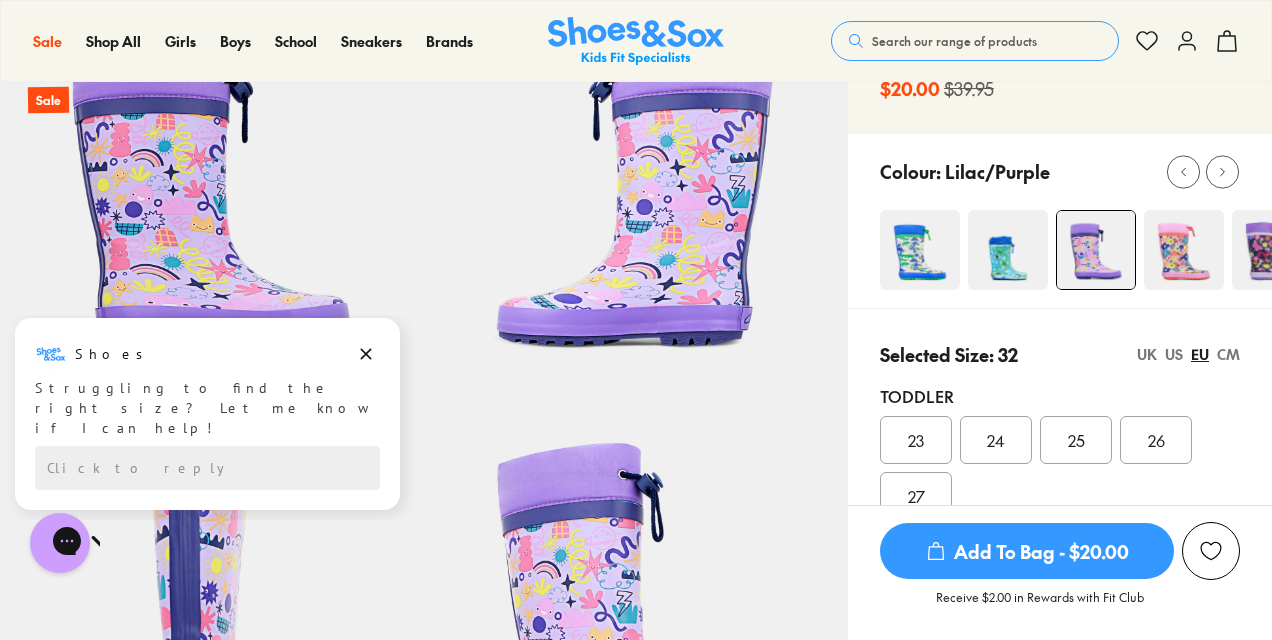 click at bounding box center (920, 250) 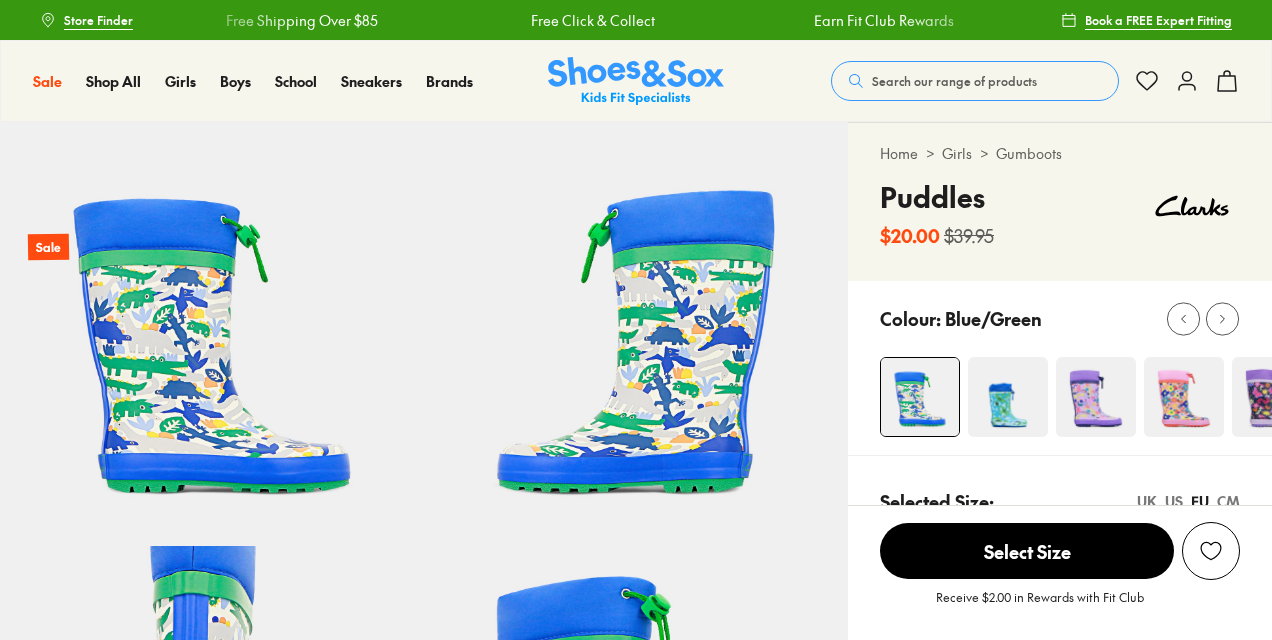 scroll, scrollTop: 109, scrollLeft: 0, axis: vertical 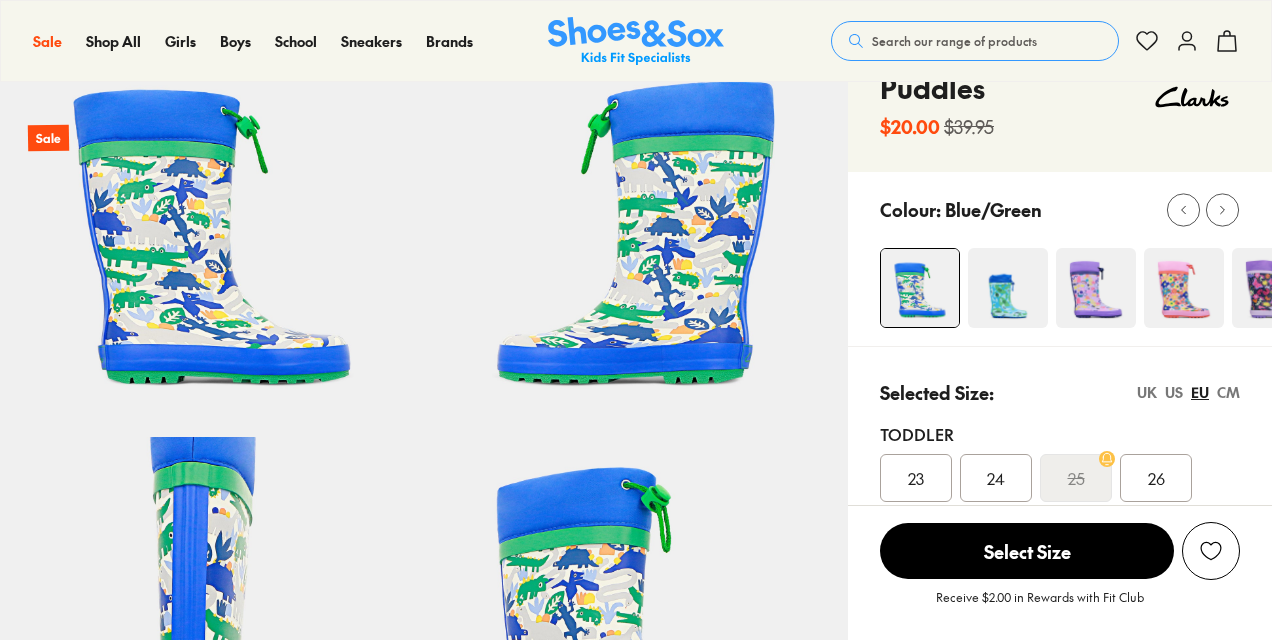 select on "*" 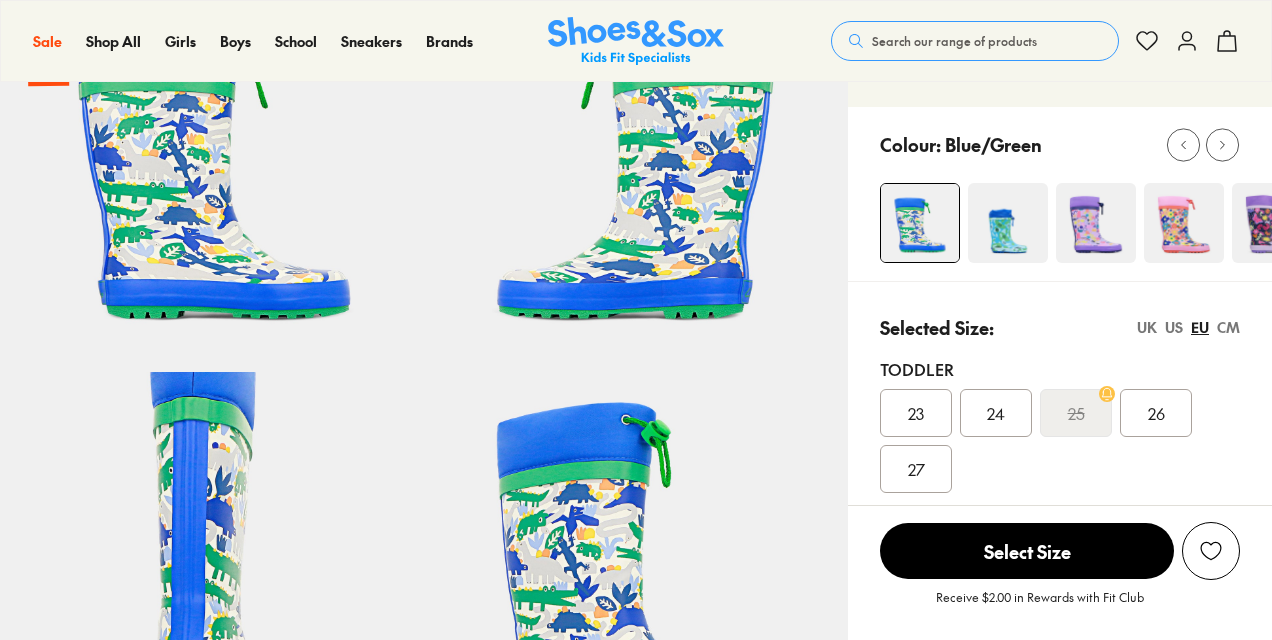 scroll, scrollTop: 141, scrollLeft: 0, axis: vertical 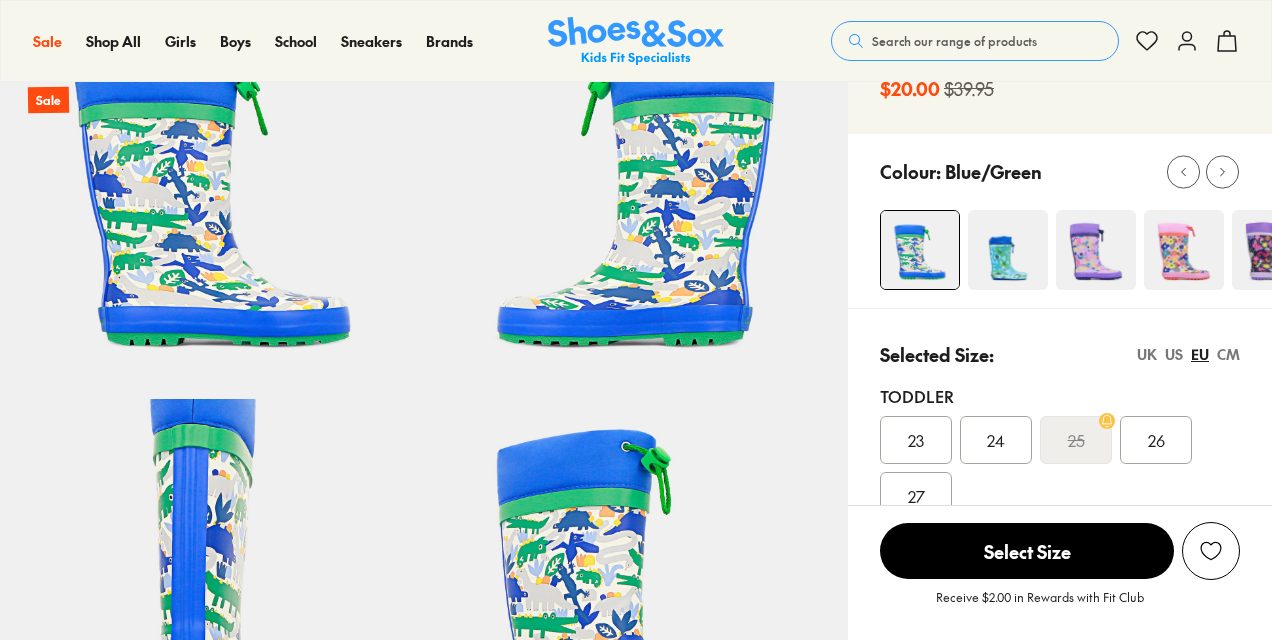 click at bounding box center [1008, 250] 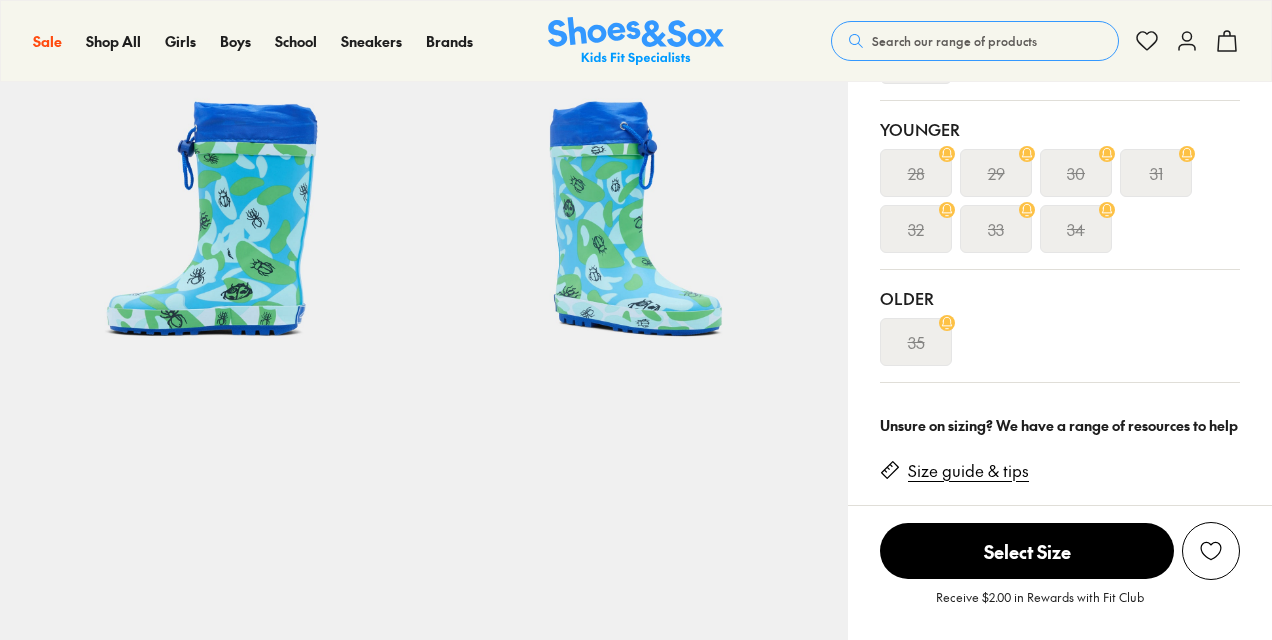 scroll, scrollTop: 583, scrollLeft: 0, axis: vertical 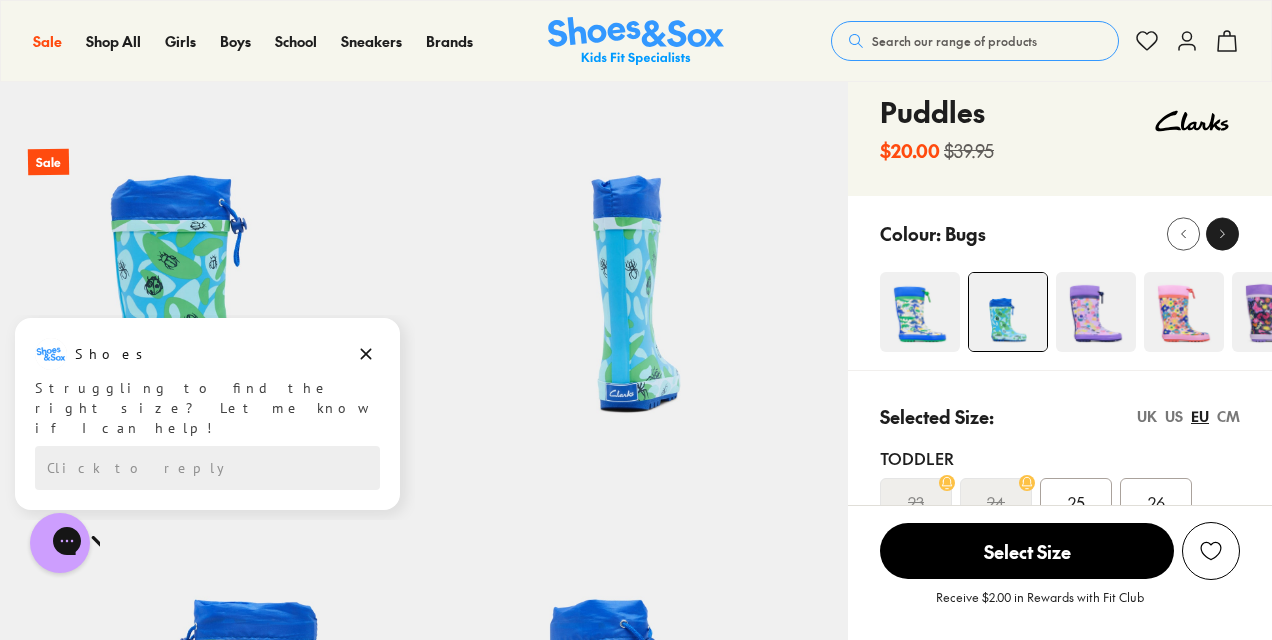 click 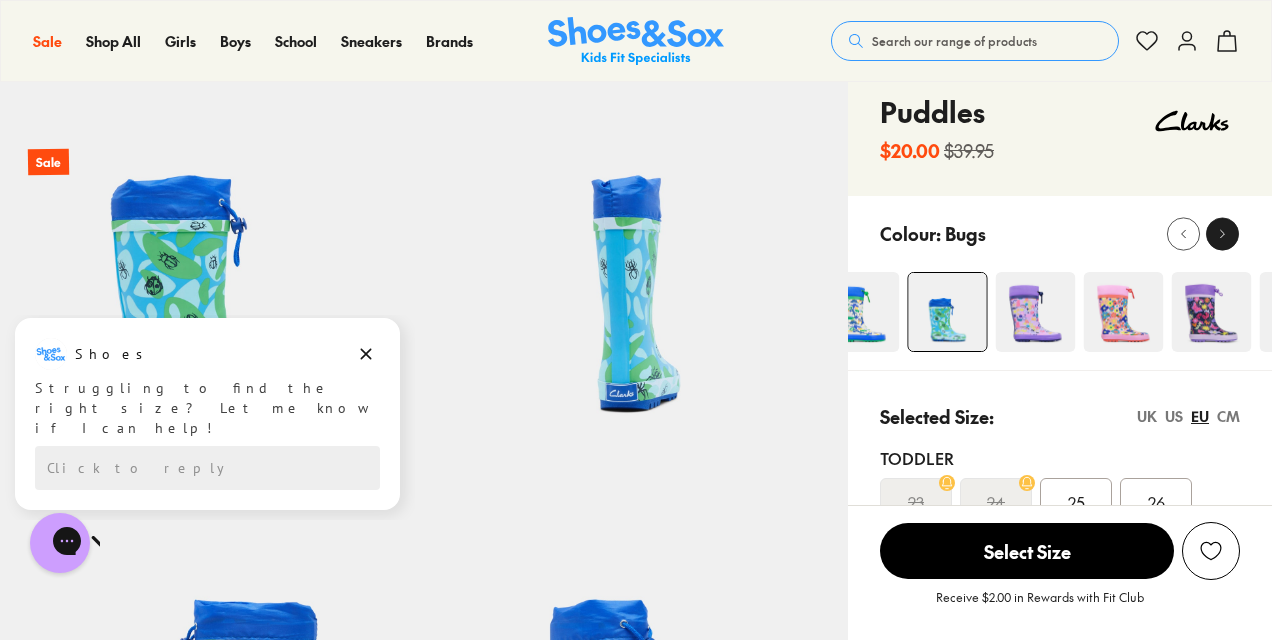 click 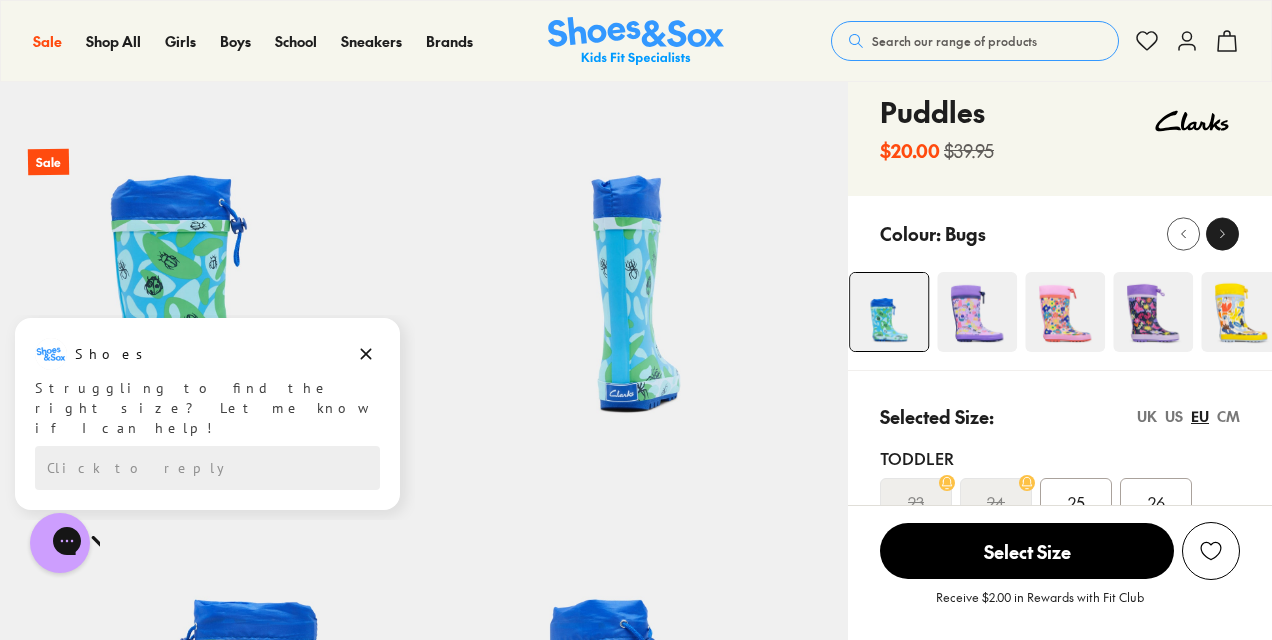 click 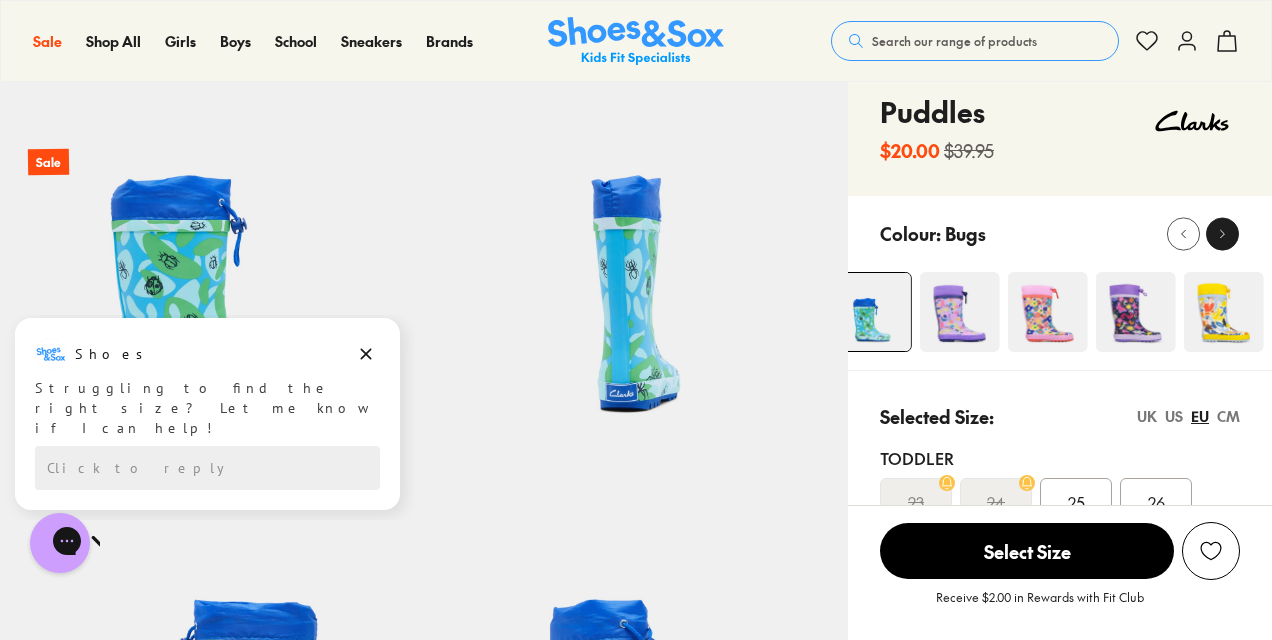 click 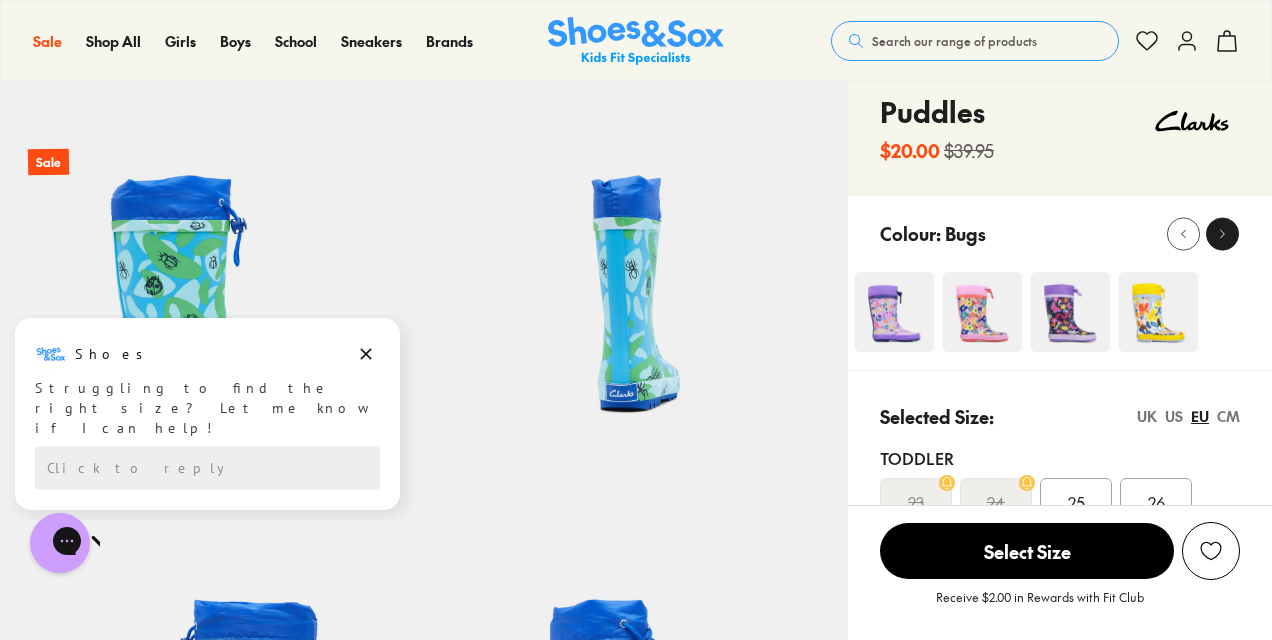 click 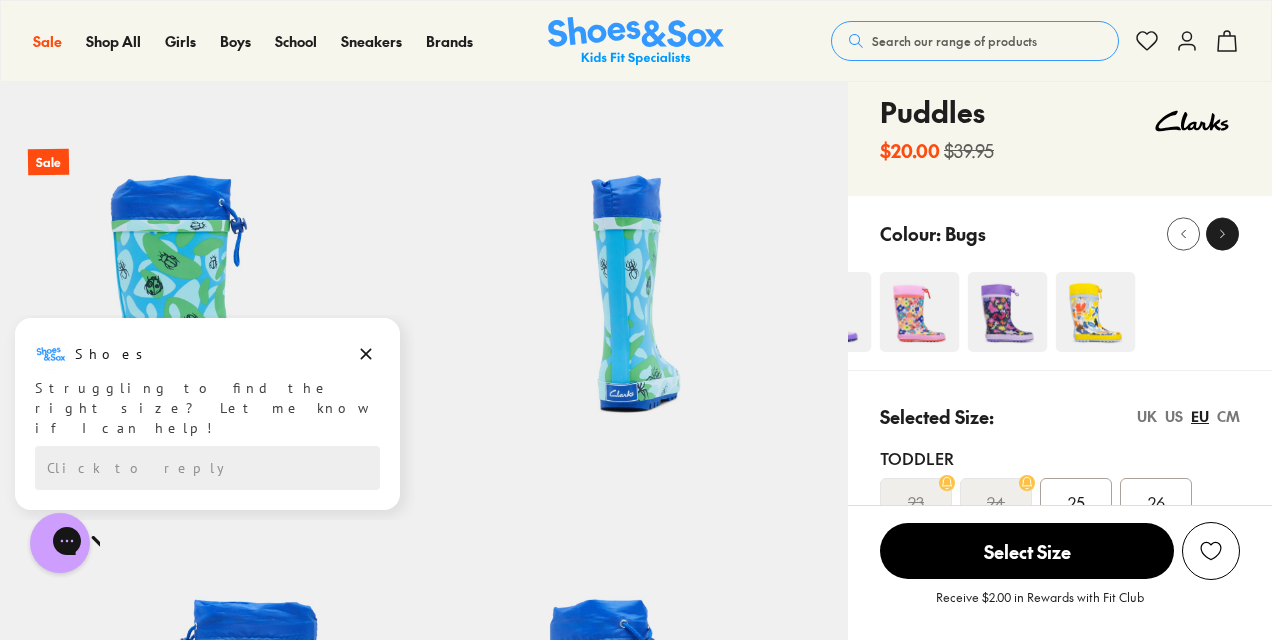 click 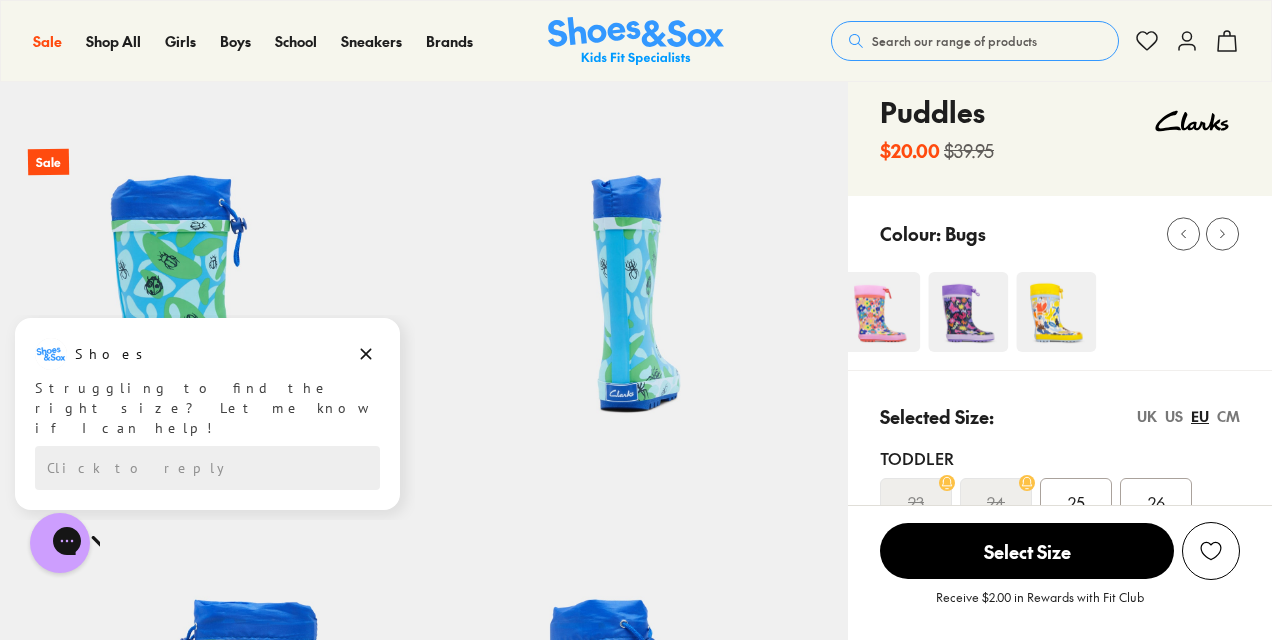 click at bounding box center (1056, 312) 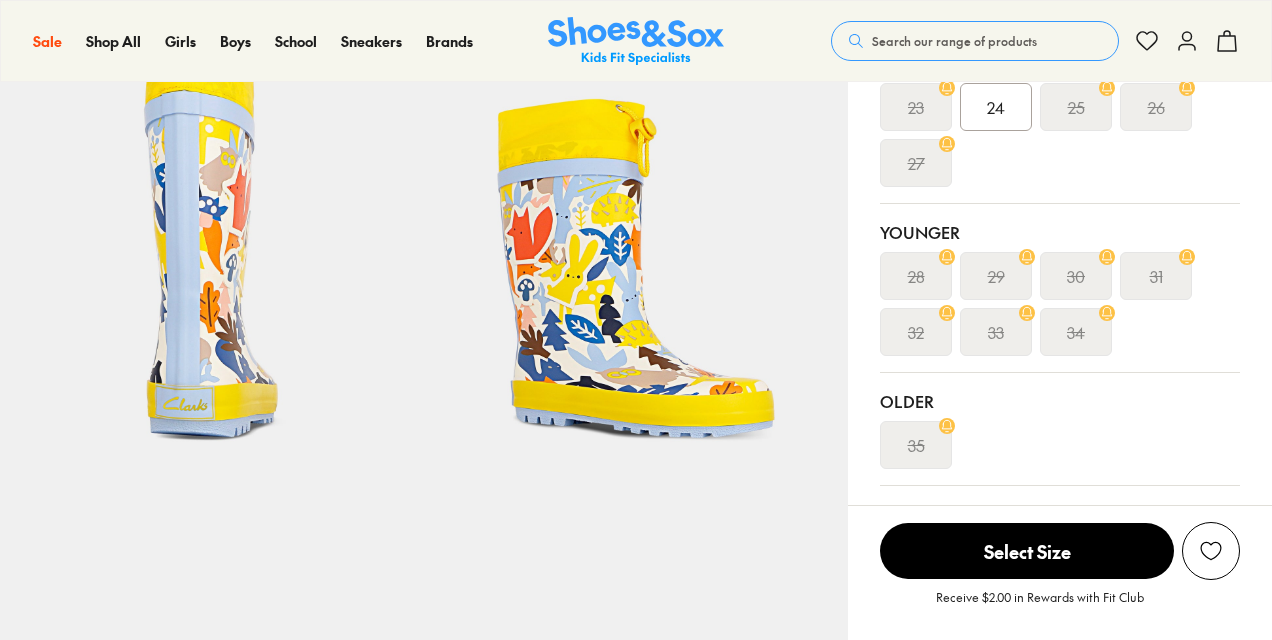 scroll, scrollTop: 480, scrollLeft: 0, axis: vertical 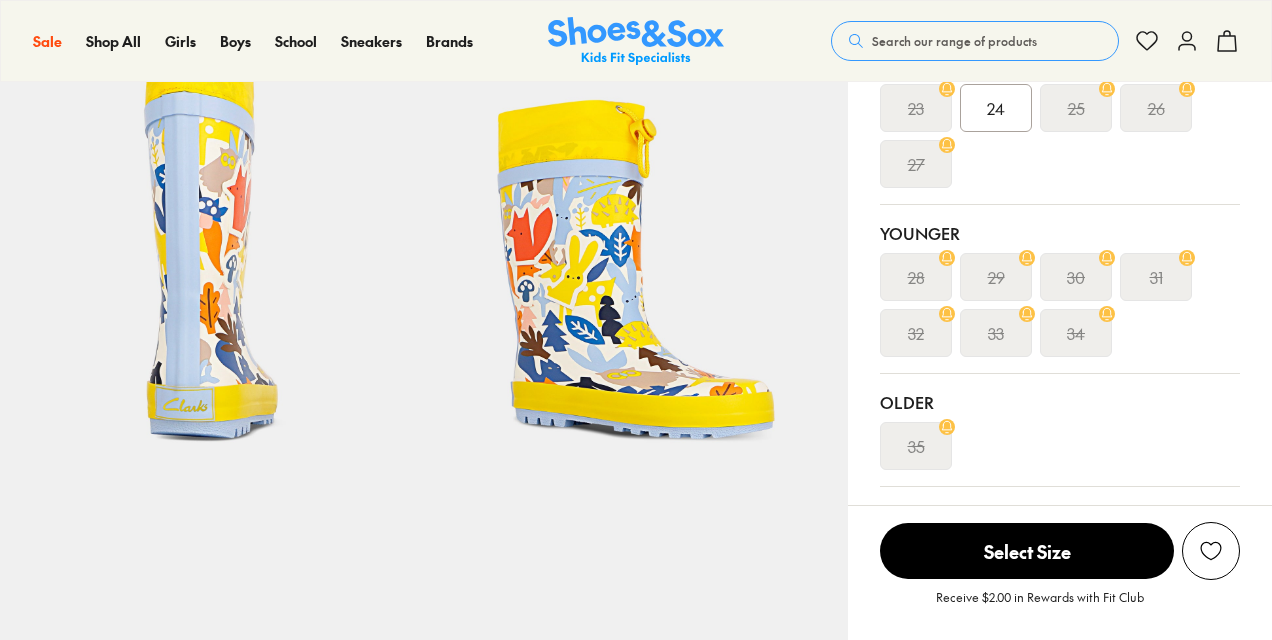 select on "*" 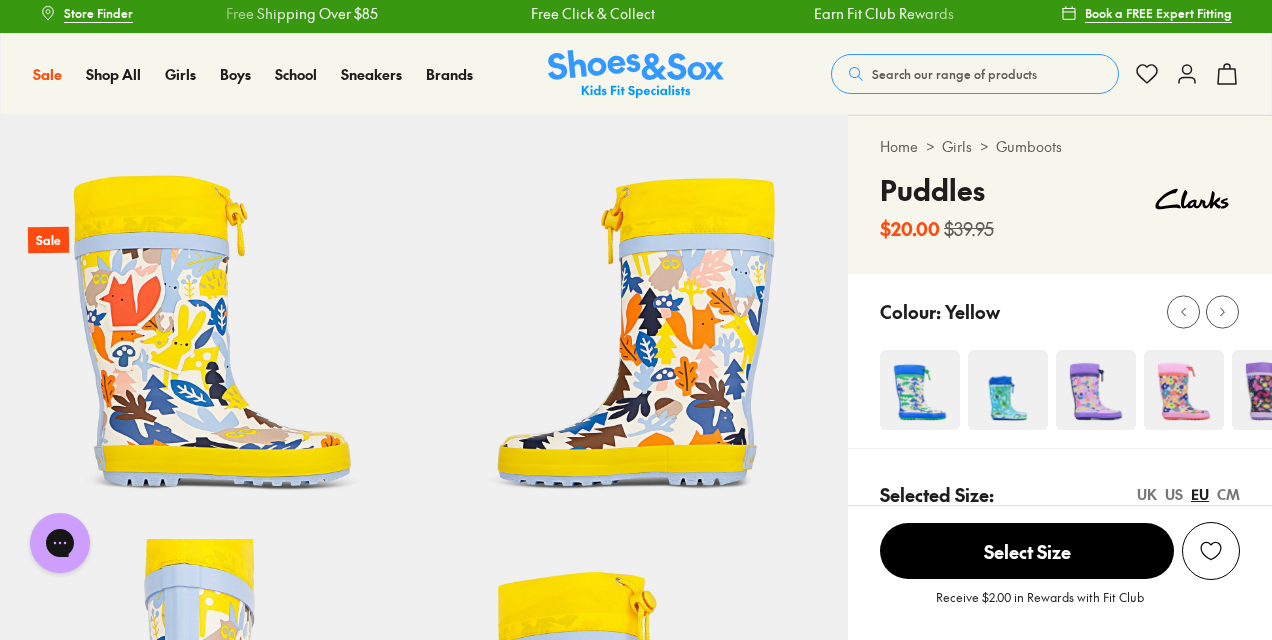 scroll, scrollTop: 0, scrollLeft: 0, axis: both 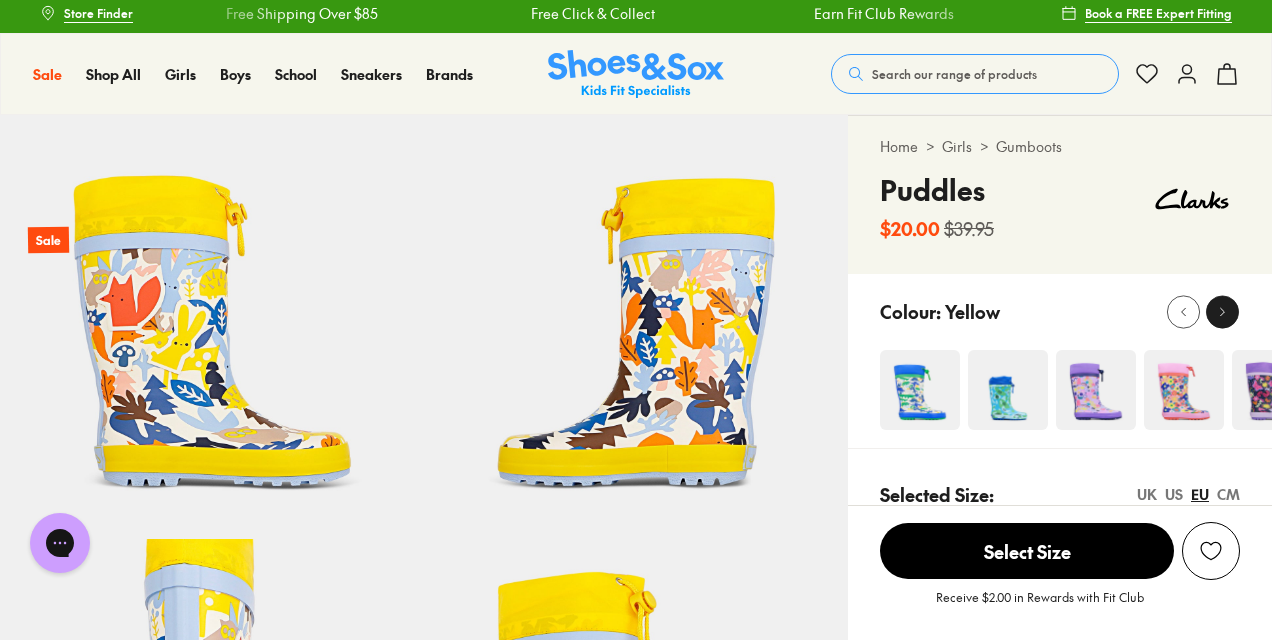 click 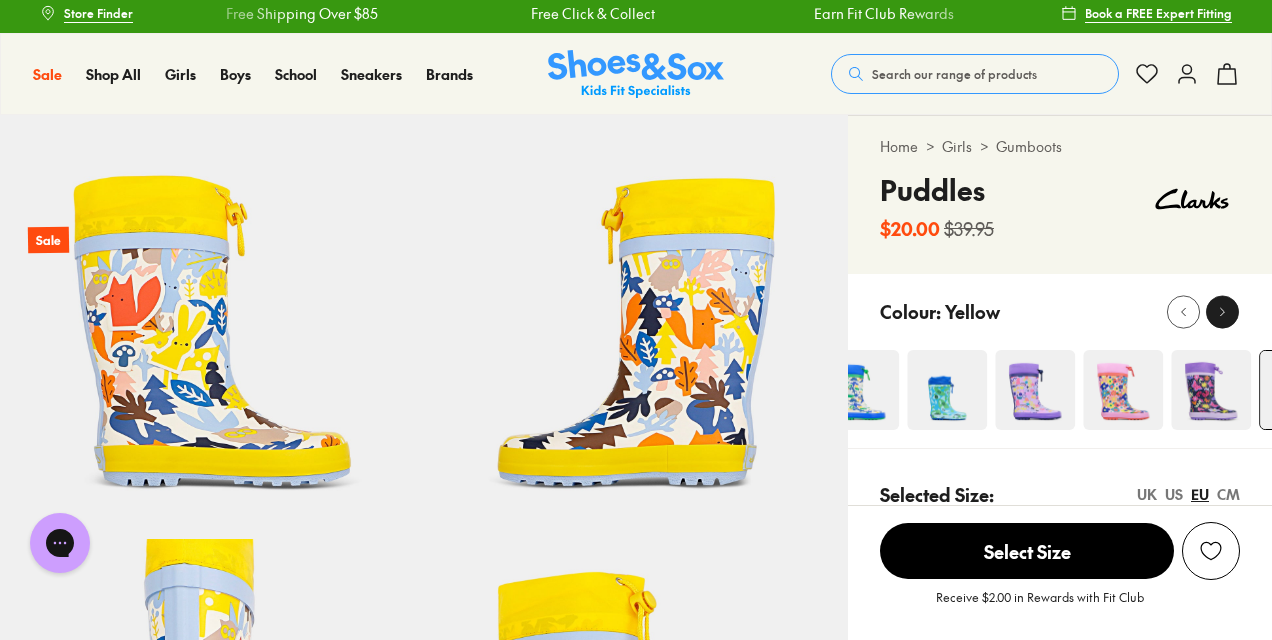 click 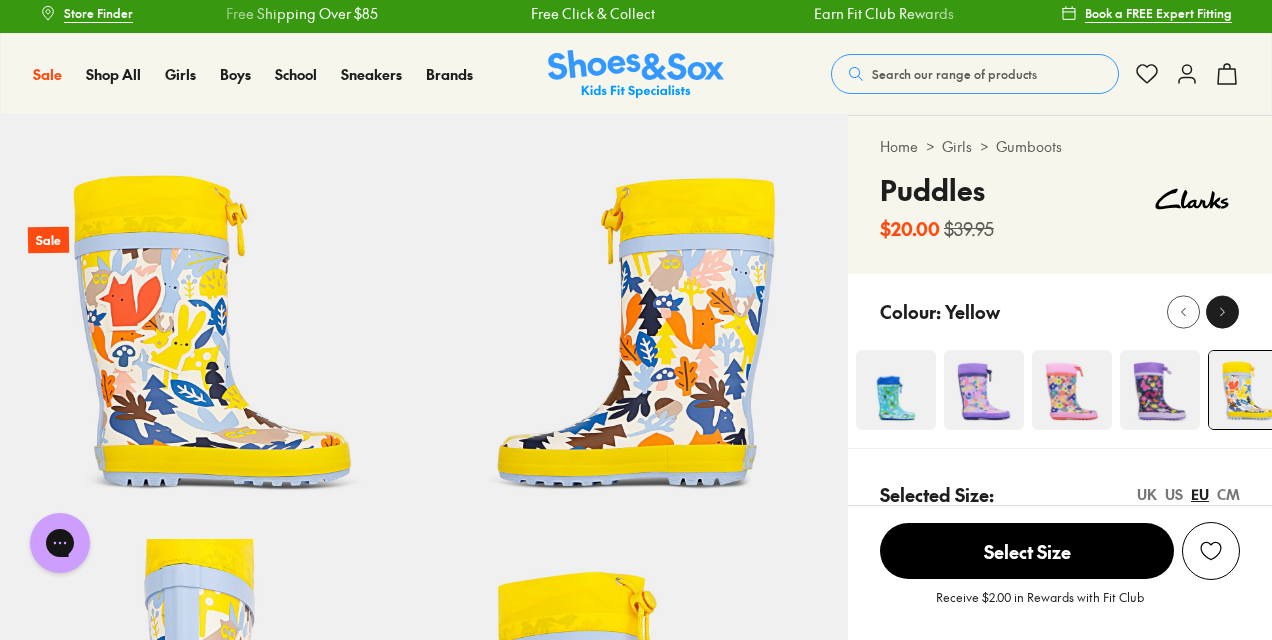click 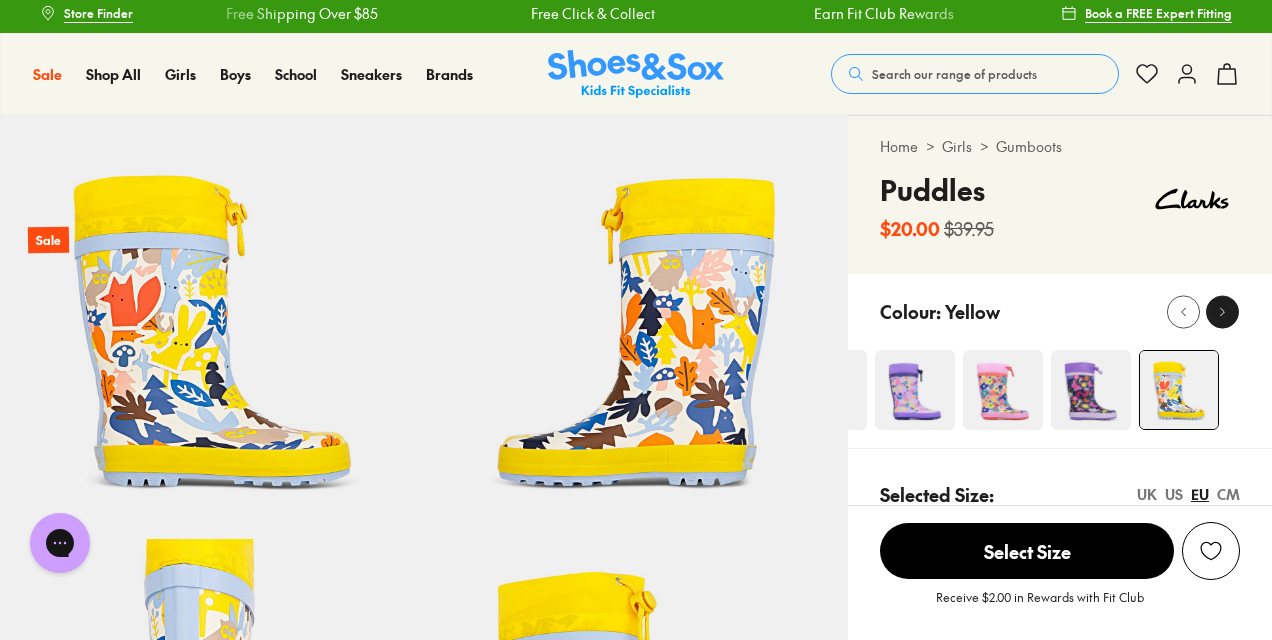 click 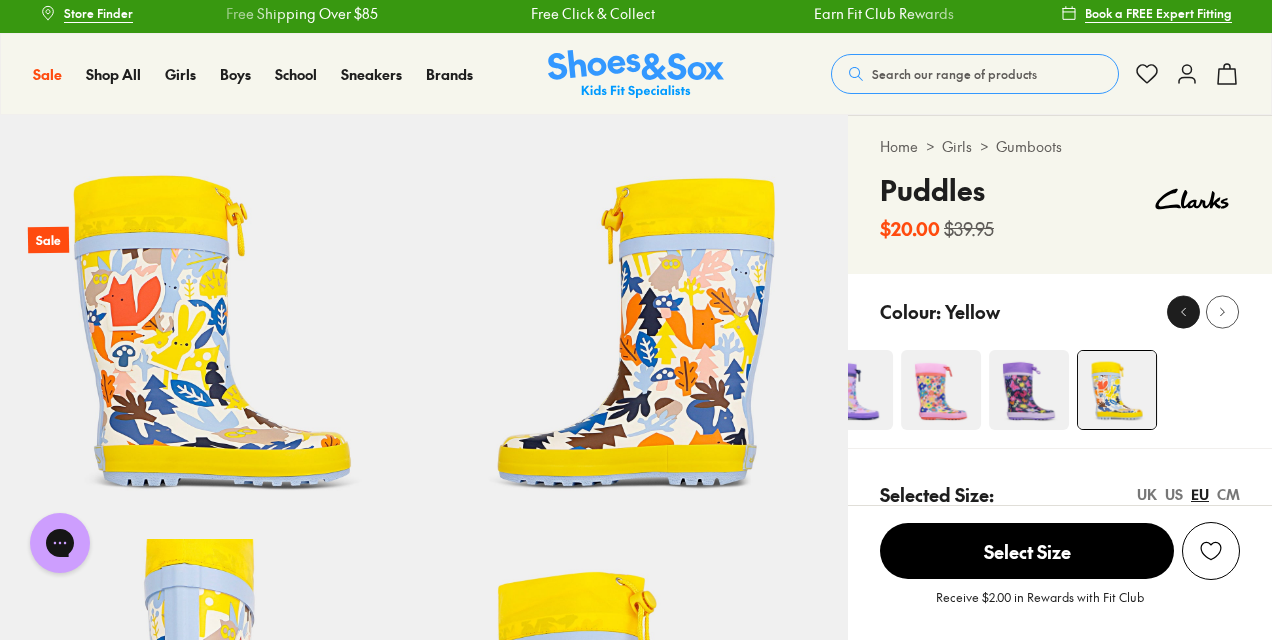 click at bounding box center [1183, 311] 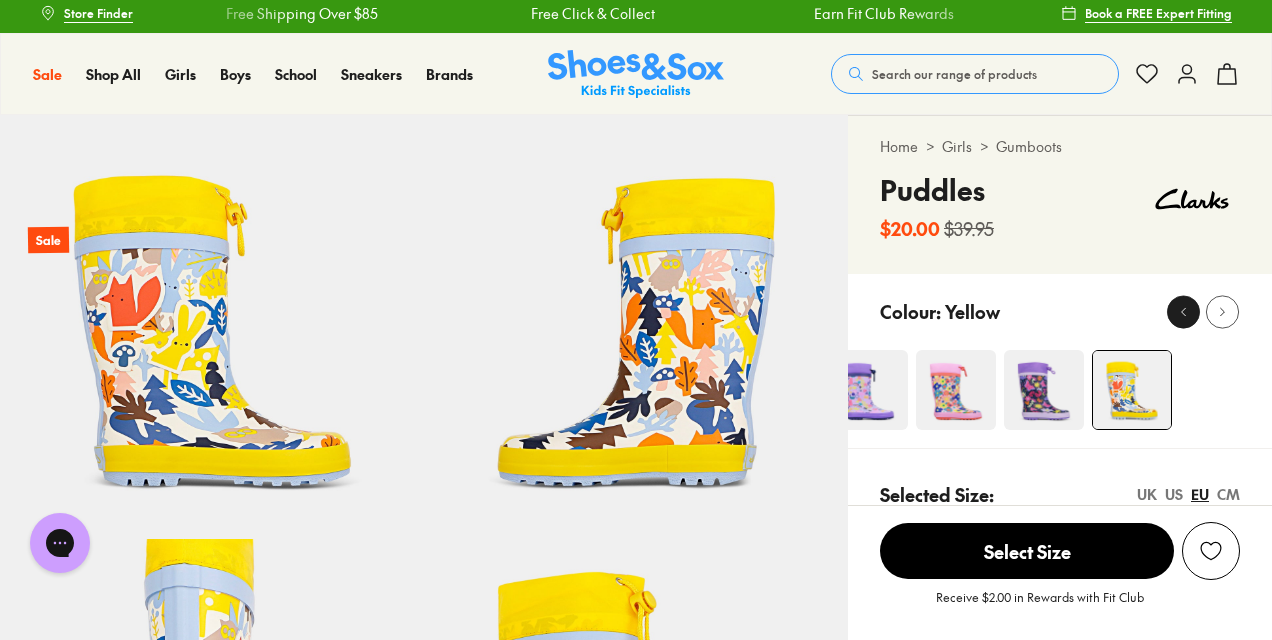 click at bounding box center [1183, 311] 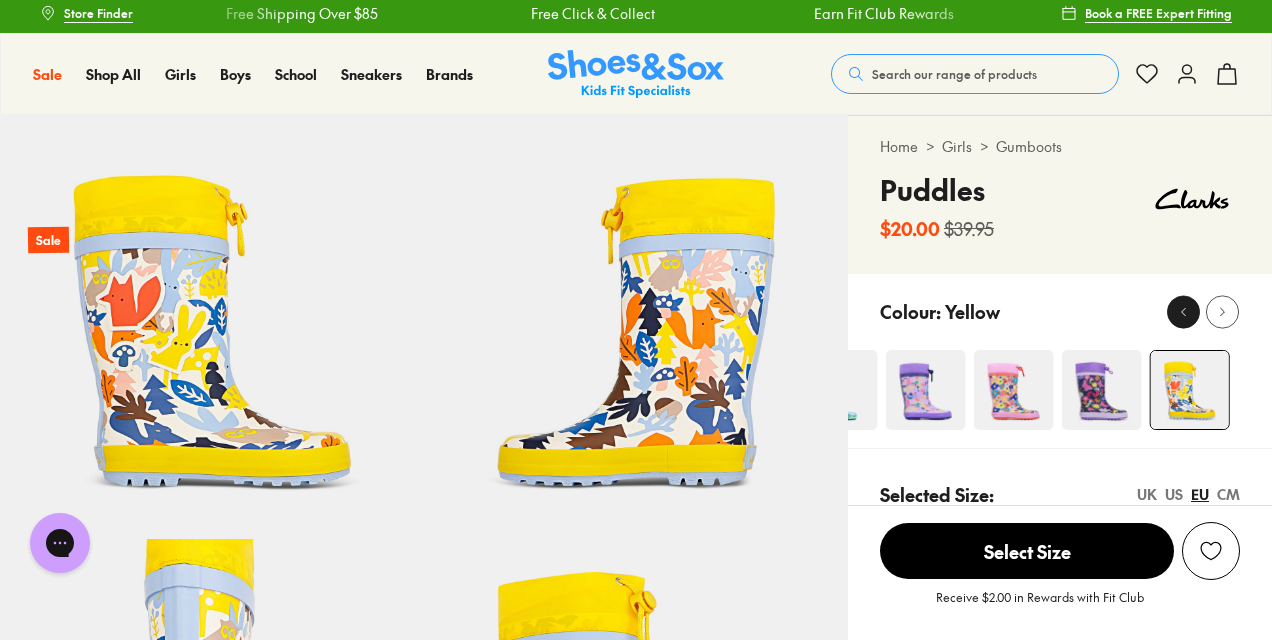 click at bounding box center (1183, 311) 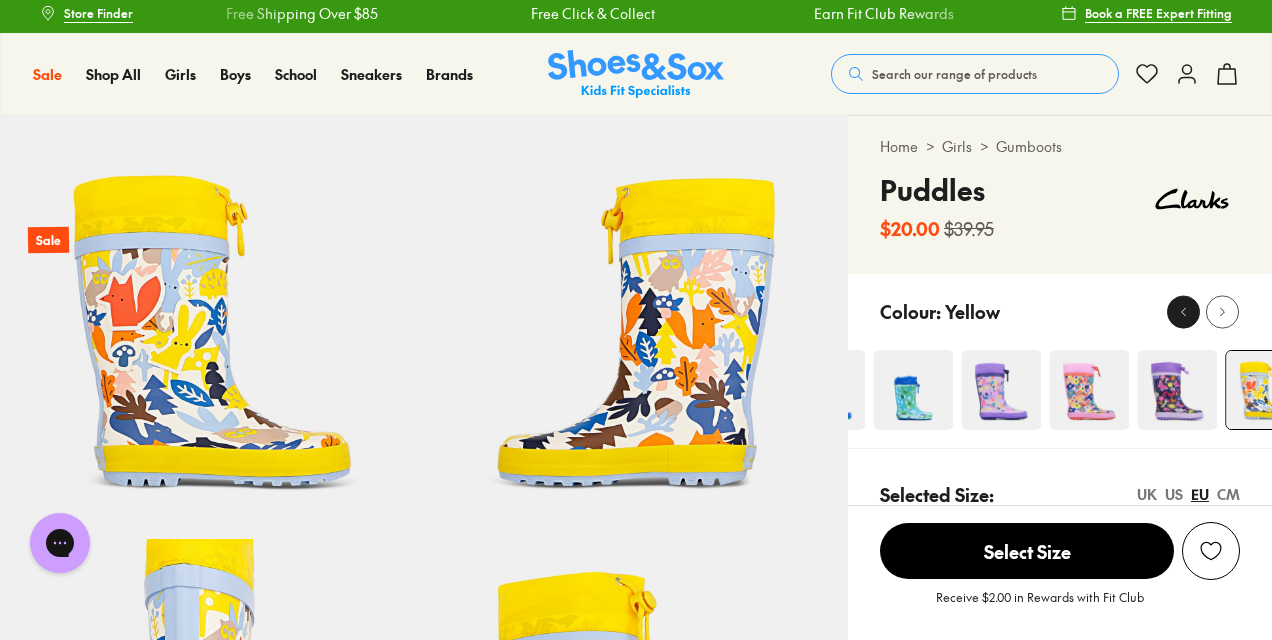 click at bounding box center [1183, 311] 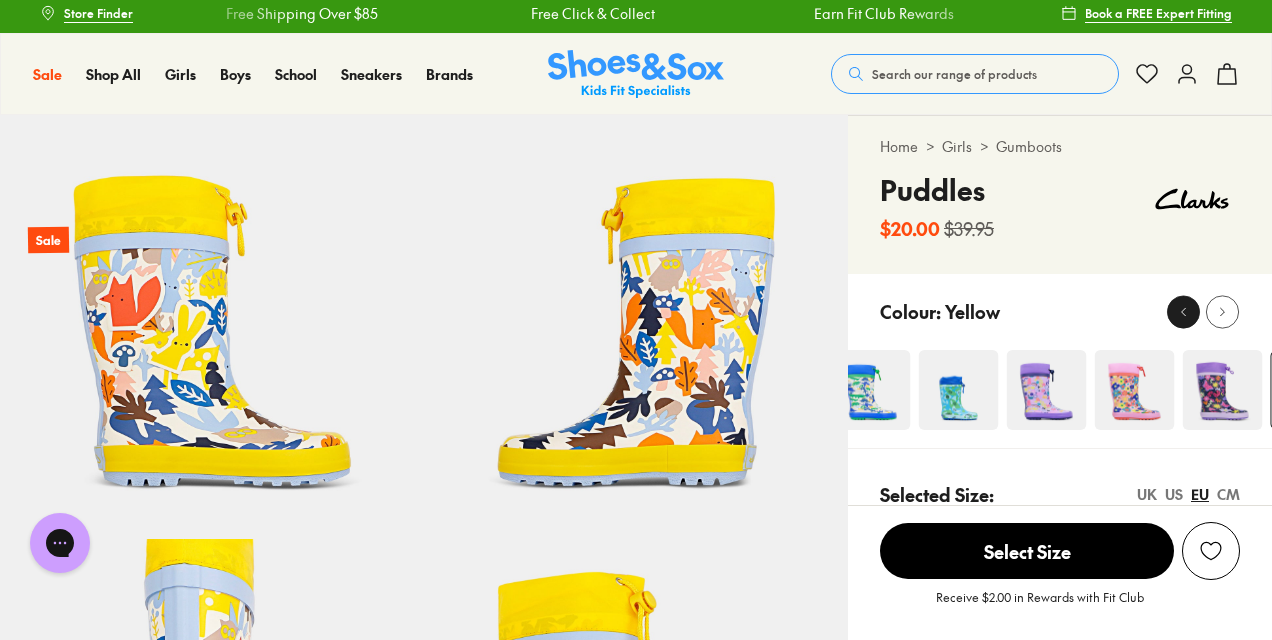 click at bounding box center (1183, 311) 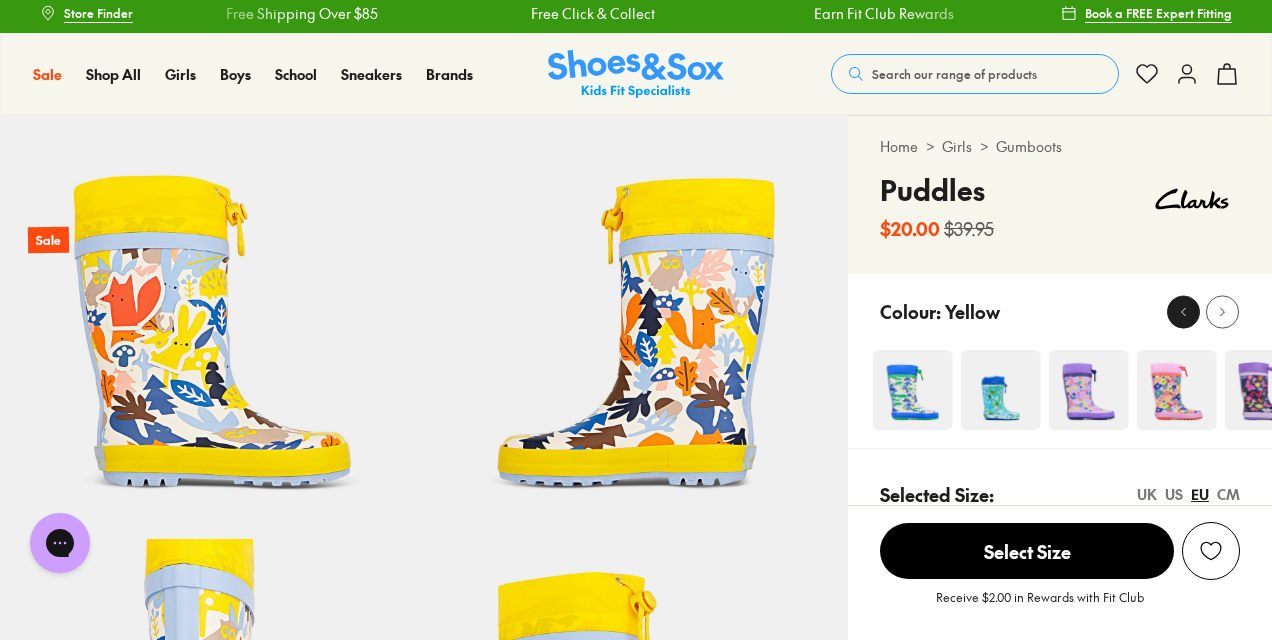 click at bounding box center [1183, 311] 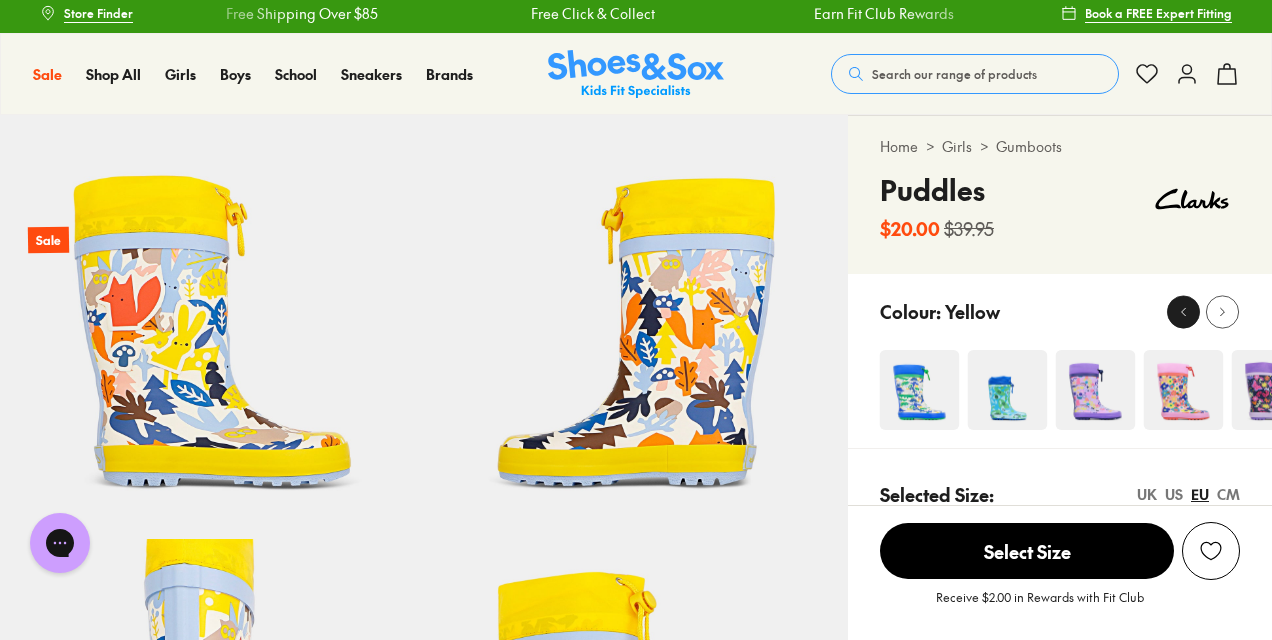 click at bounding box center (1183, 311) 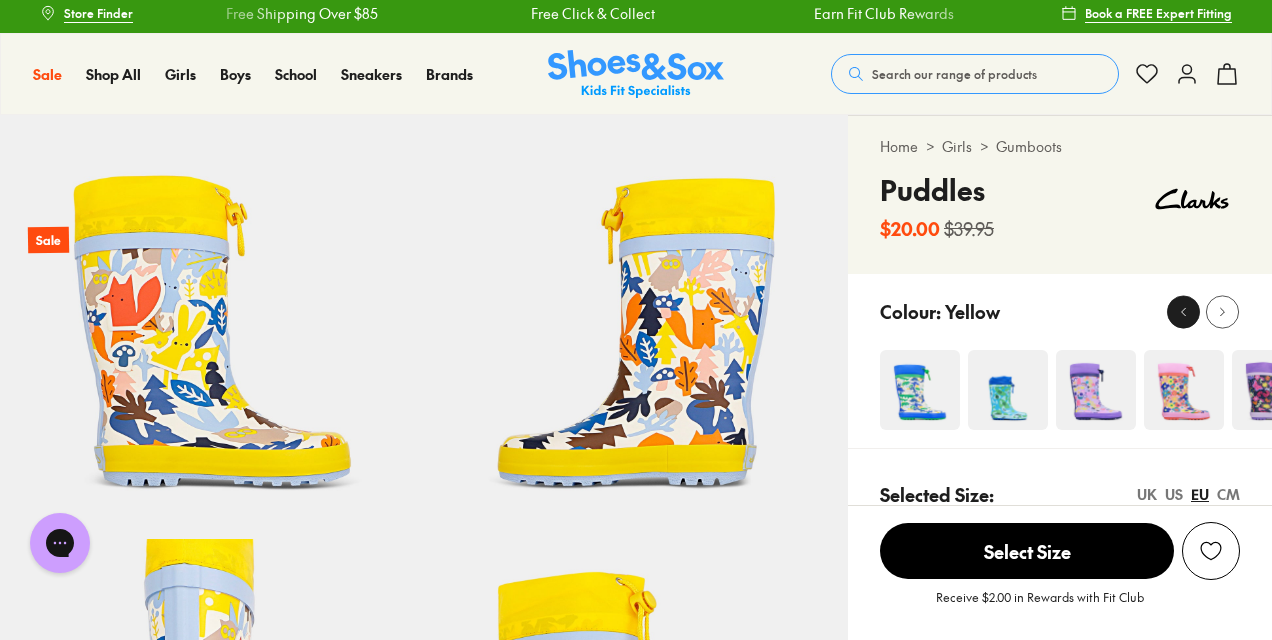click at bounding box center (1183, 311) 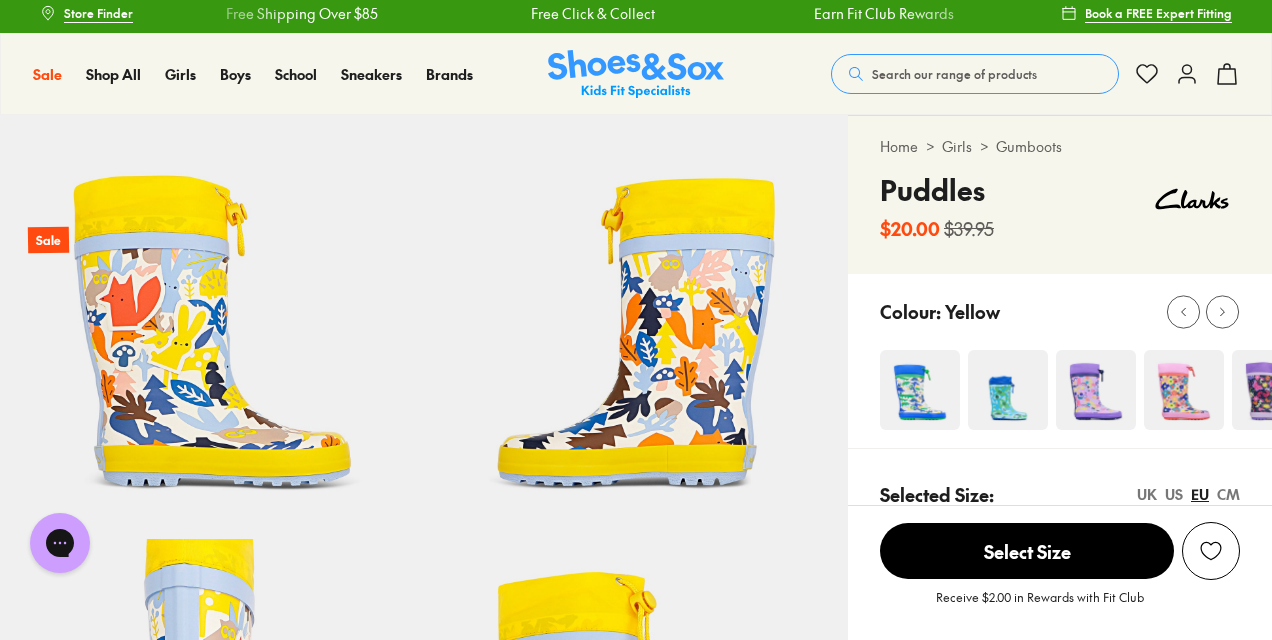 click at bounding box center [920, 390] 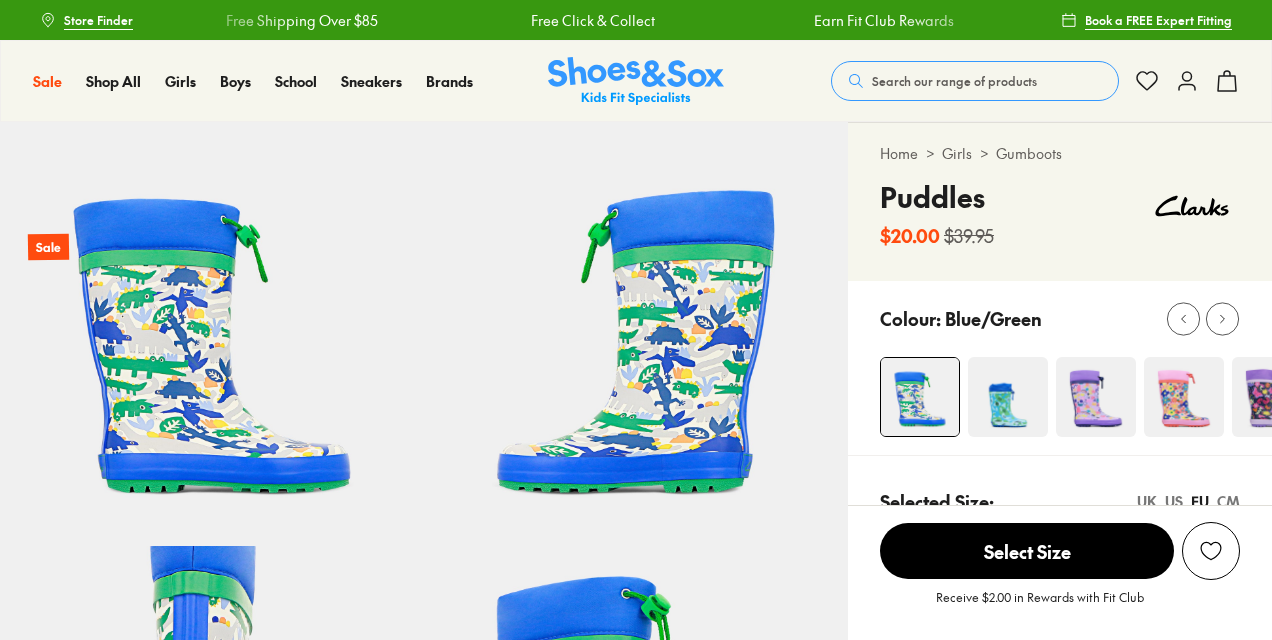 scroll, scrollTop: 0, scrollLeft: 0, axis: both 